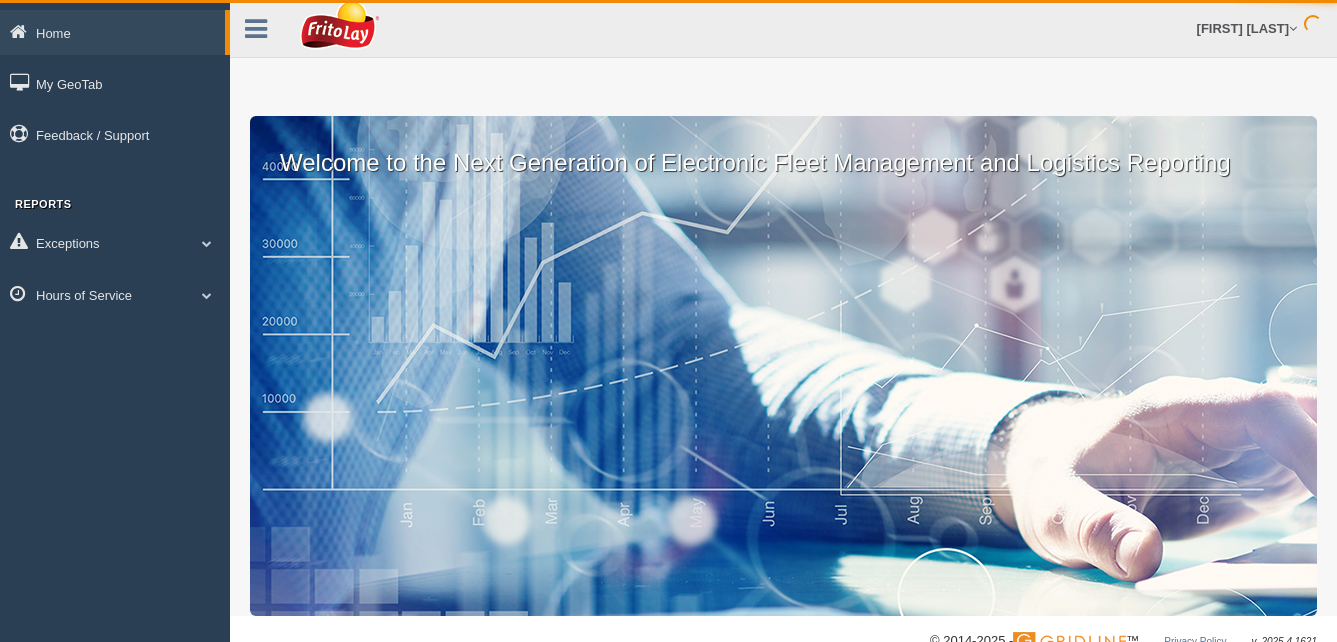 scroll, scrollTop: 0, scrollLeft: 0, axis: both 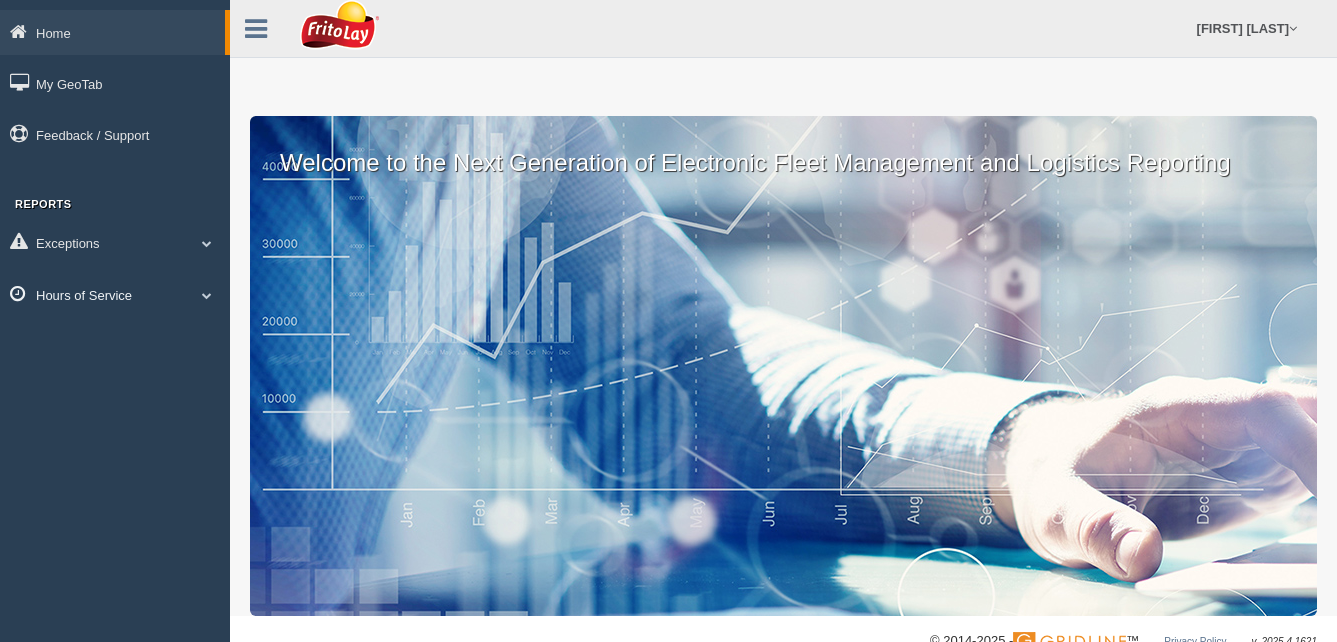 click on "Hours of Service" at bounding box center [112, 32] 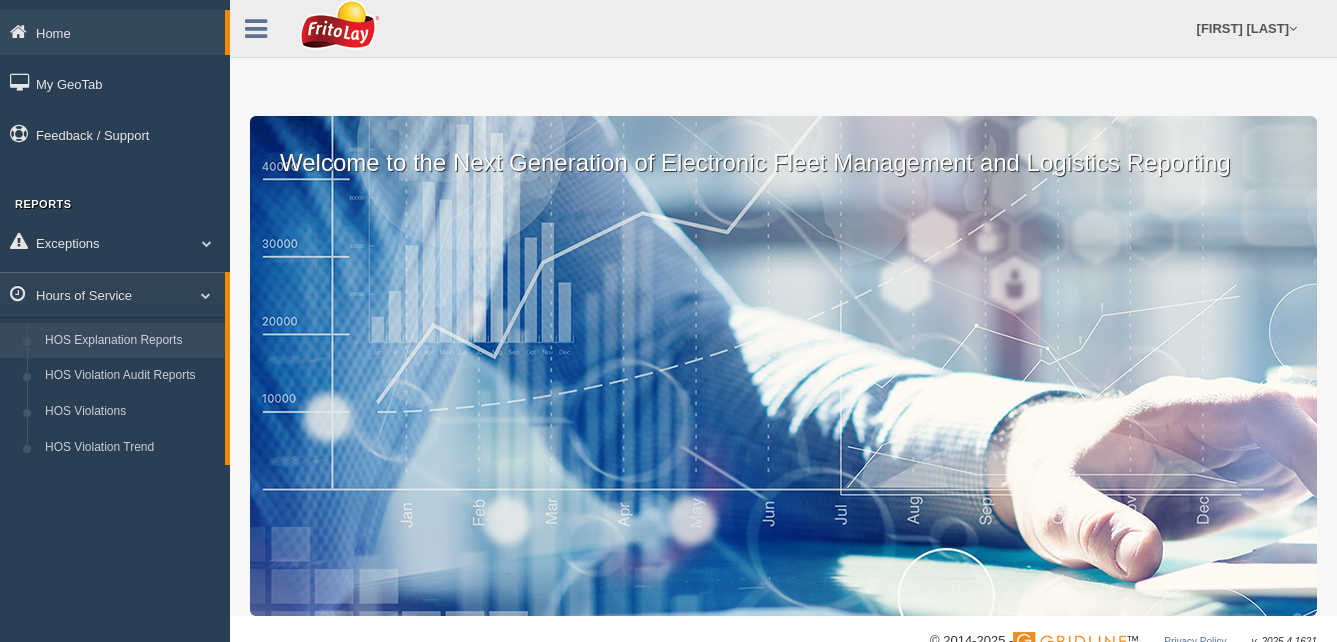click on "HOS Explanation Reports" at bounding box center (130, 341) 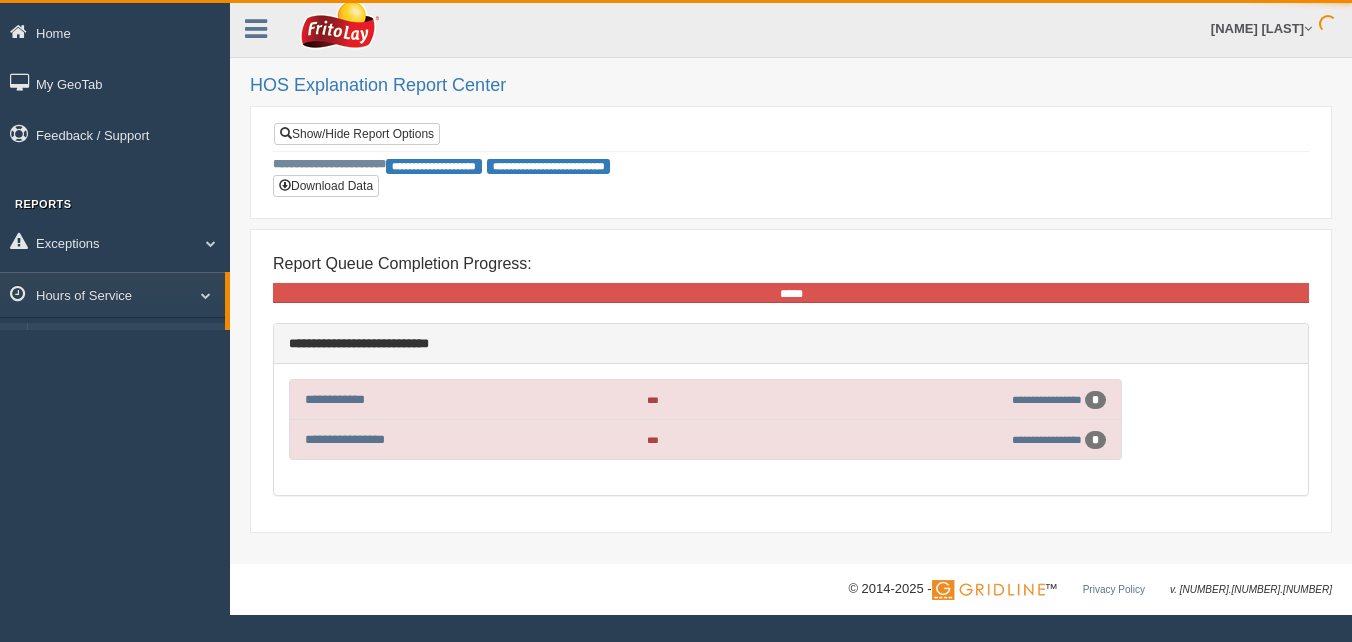 scroll, scrollTop: 0, scrollLeft: 0, axis: both 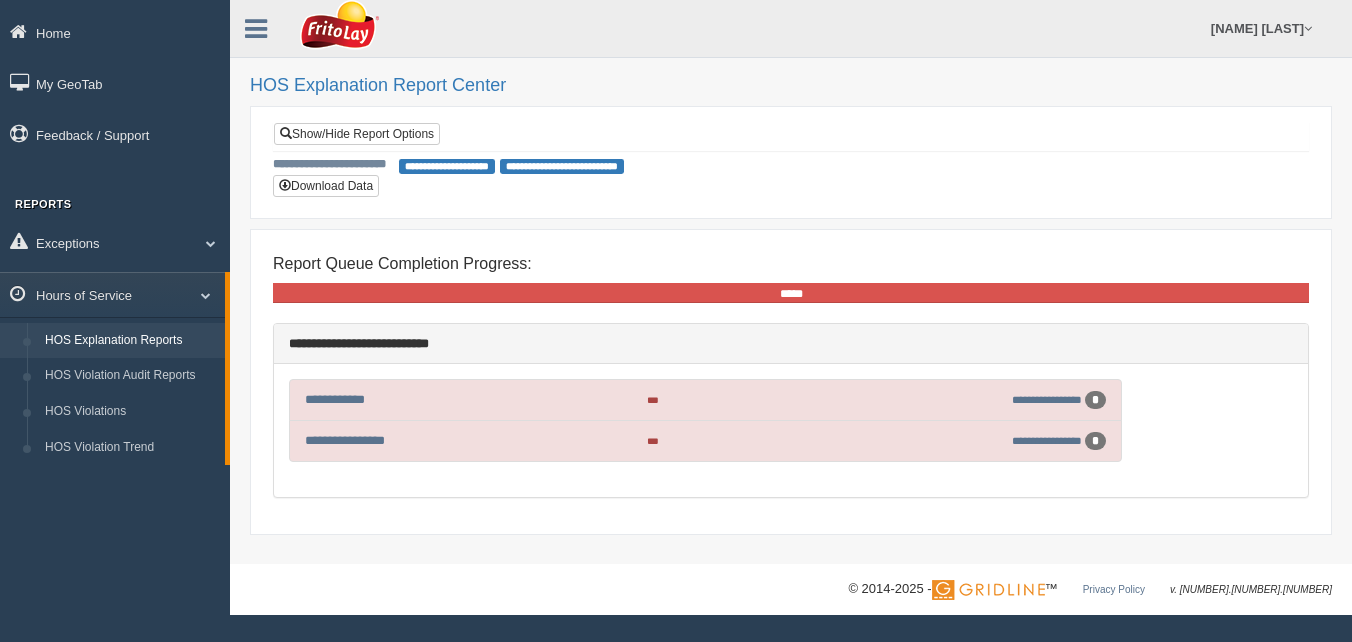 click on "*" at bounding box center [1095, 400] 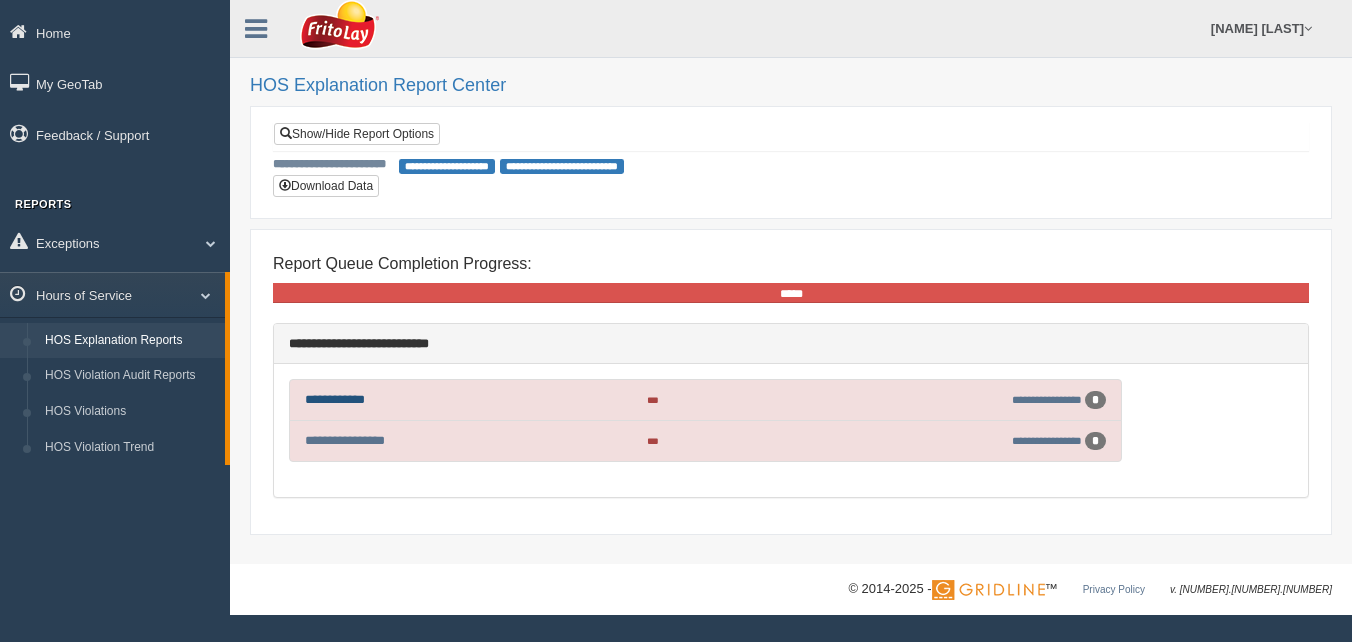 click on "**********" at bounding box center (335, 399) 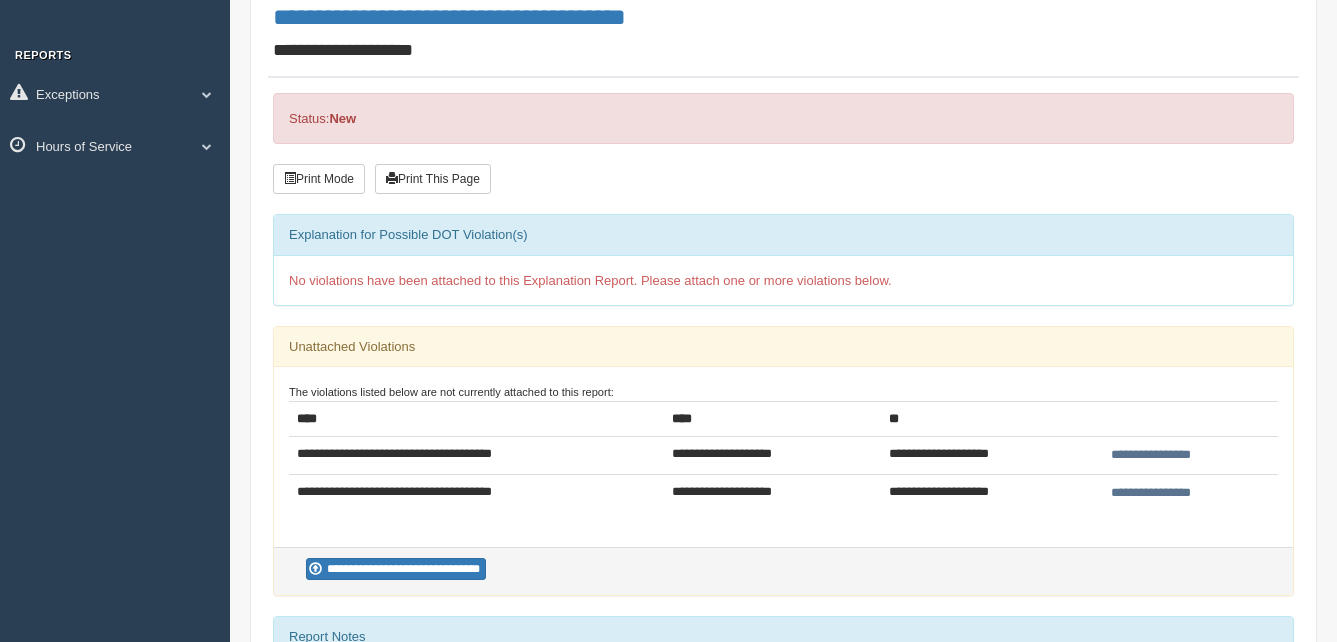 scroll, scrollTop: 0, scrollLeft: 0, axis: both 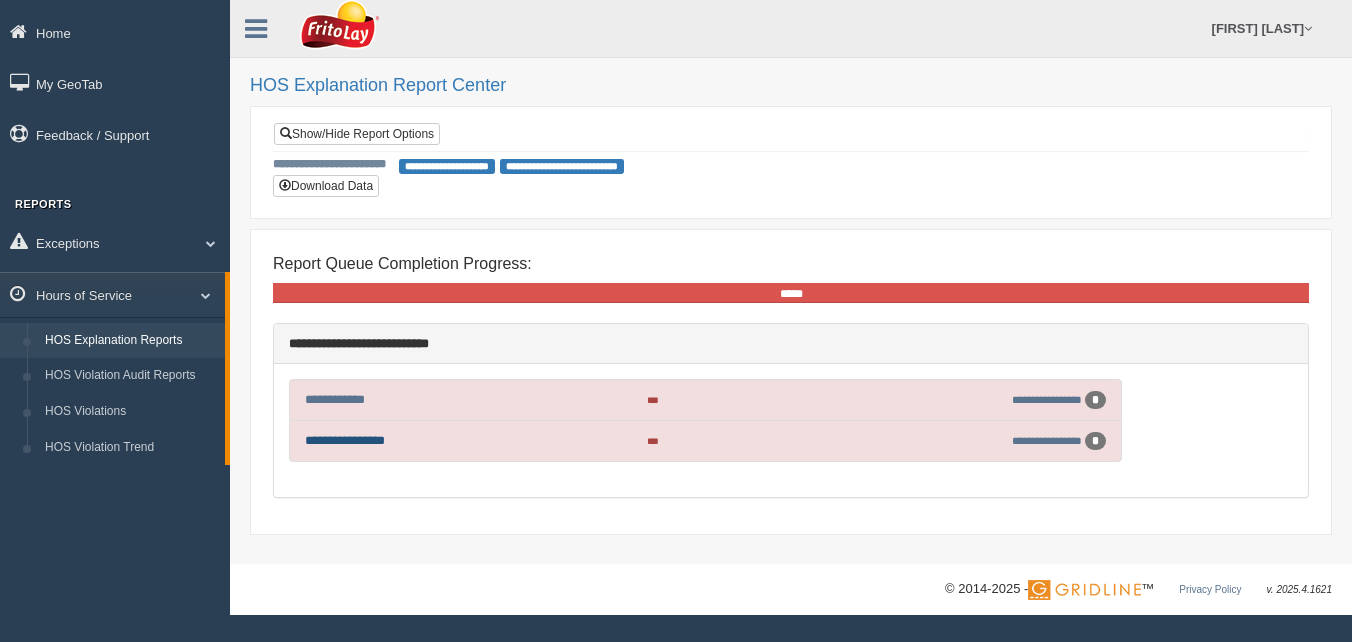 click on "**********" at bounding box center [345, 440] 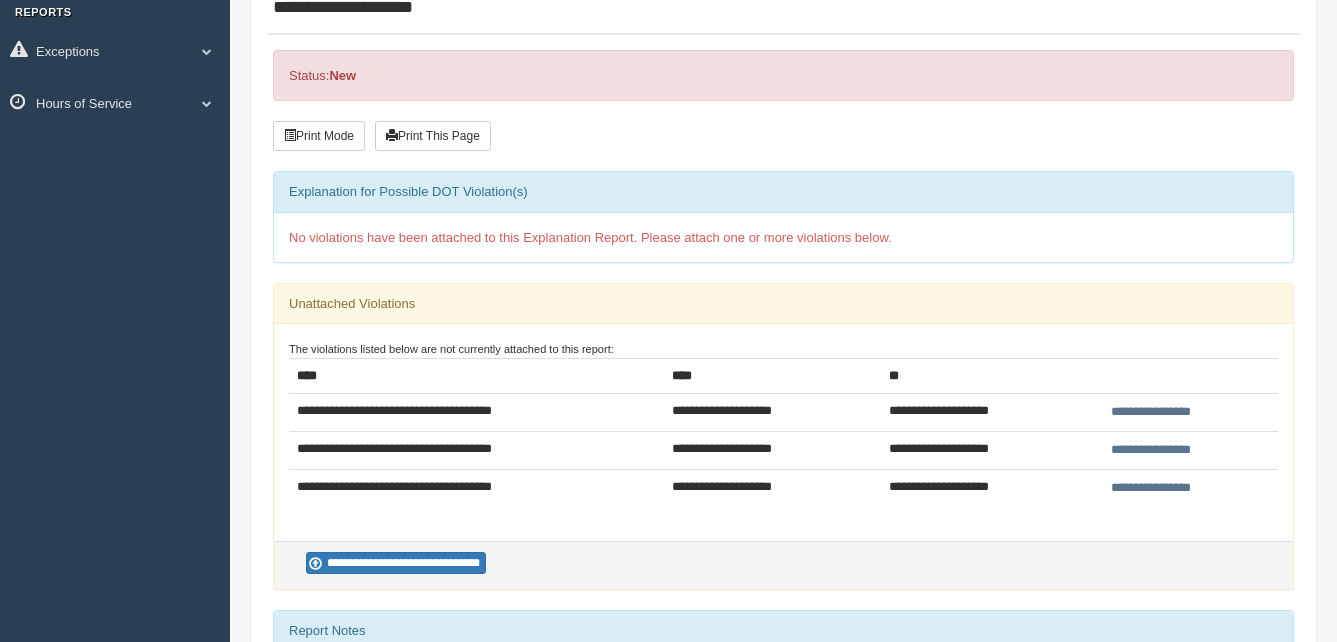 scroll, scrollTop: 200, scrollLeft: 0, axis: vertical 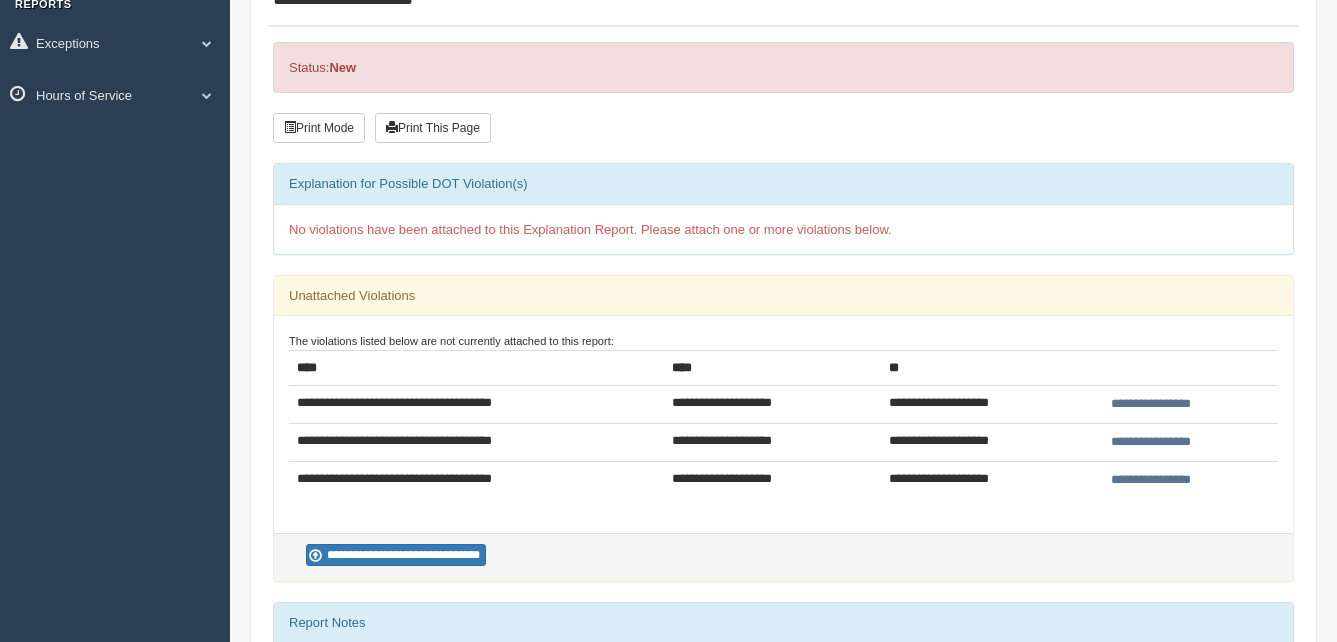 click on "**********" at bounding box center [1151, 404] 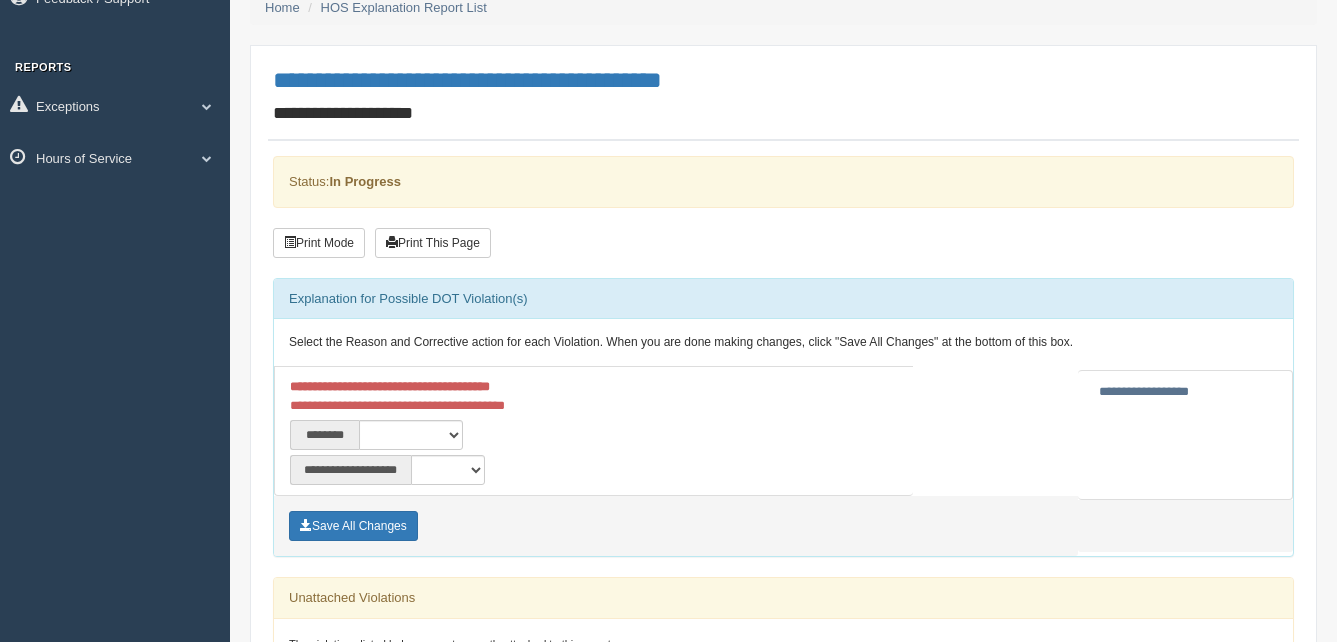 scroll, scrollTop: 200, scrollLeft: 0, axis: vertical 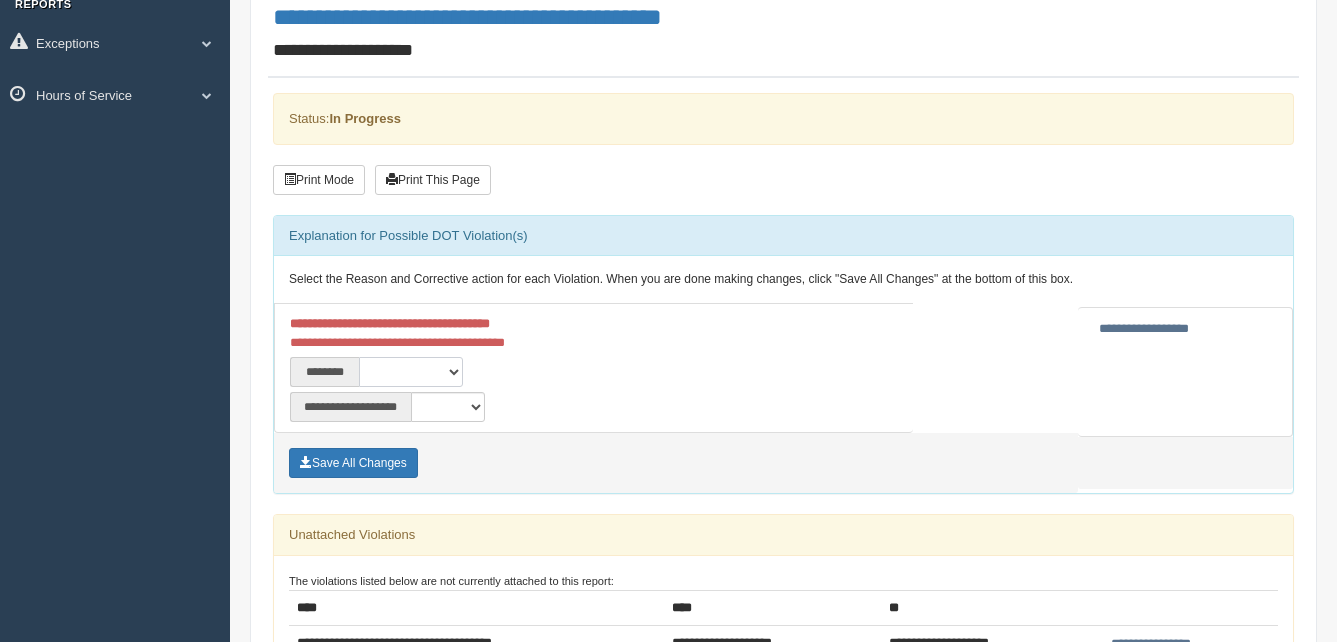 click on "**********" at bounding box center (411, 372) 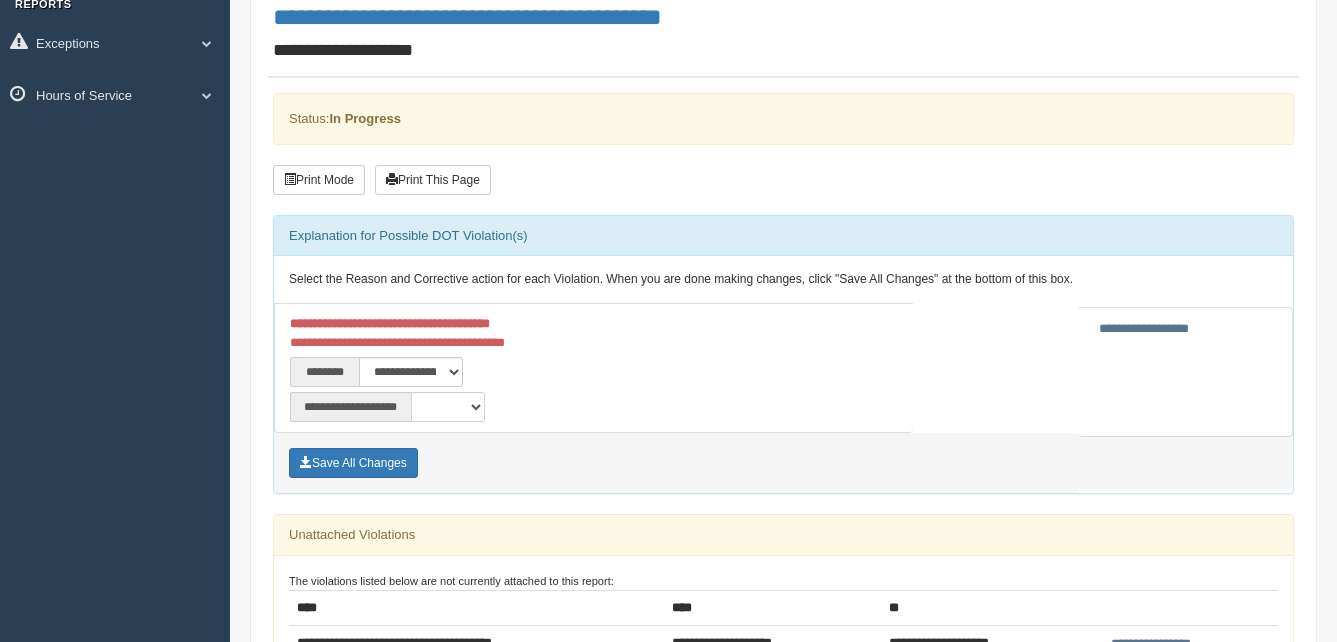 click on "**********" at bounding box center [448, 407] 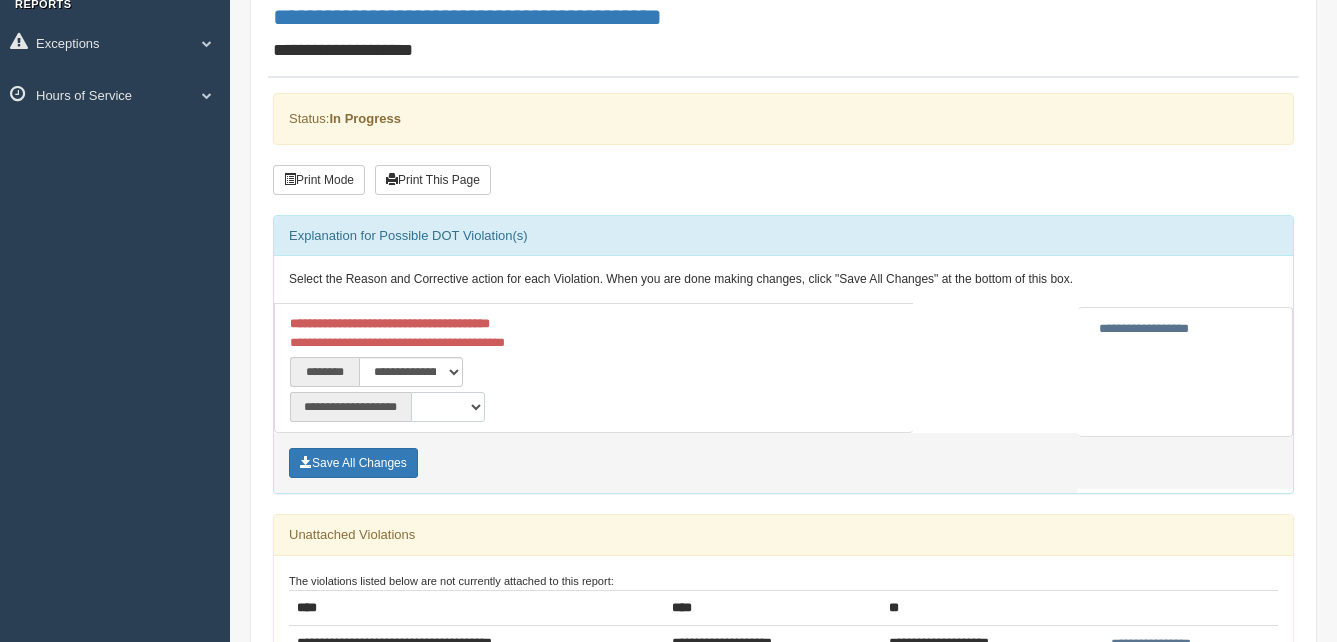 select on "**" 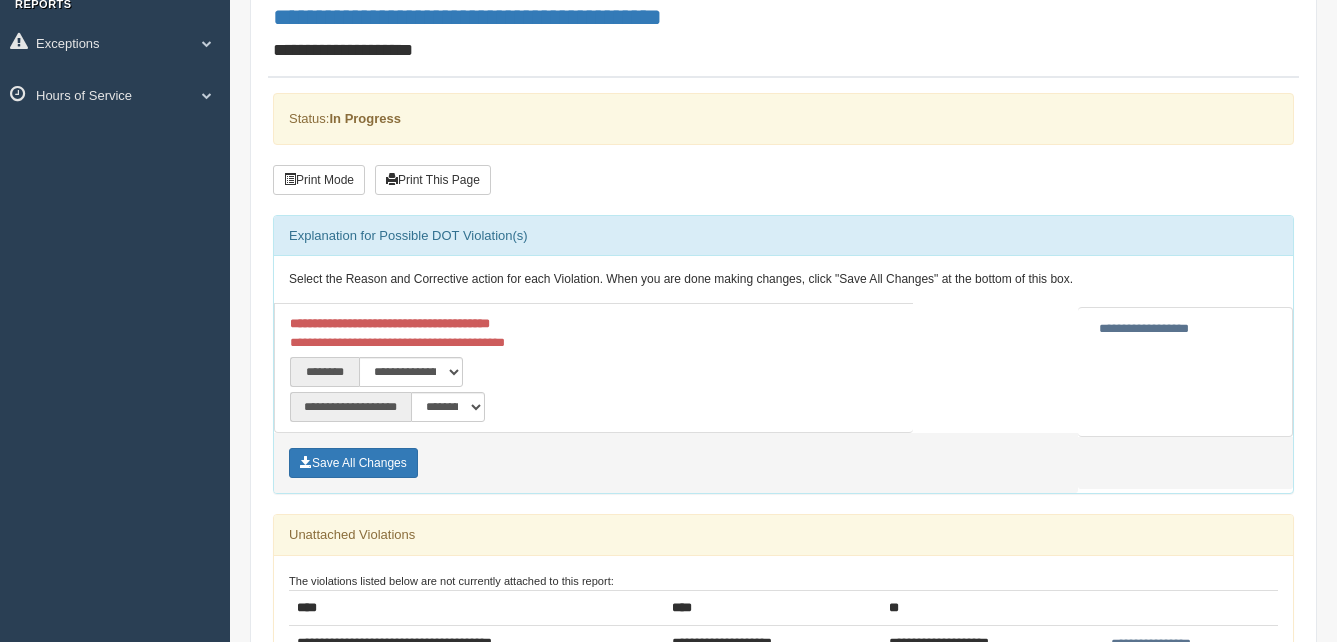 click on "**********" at bounding box center (594, 404) 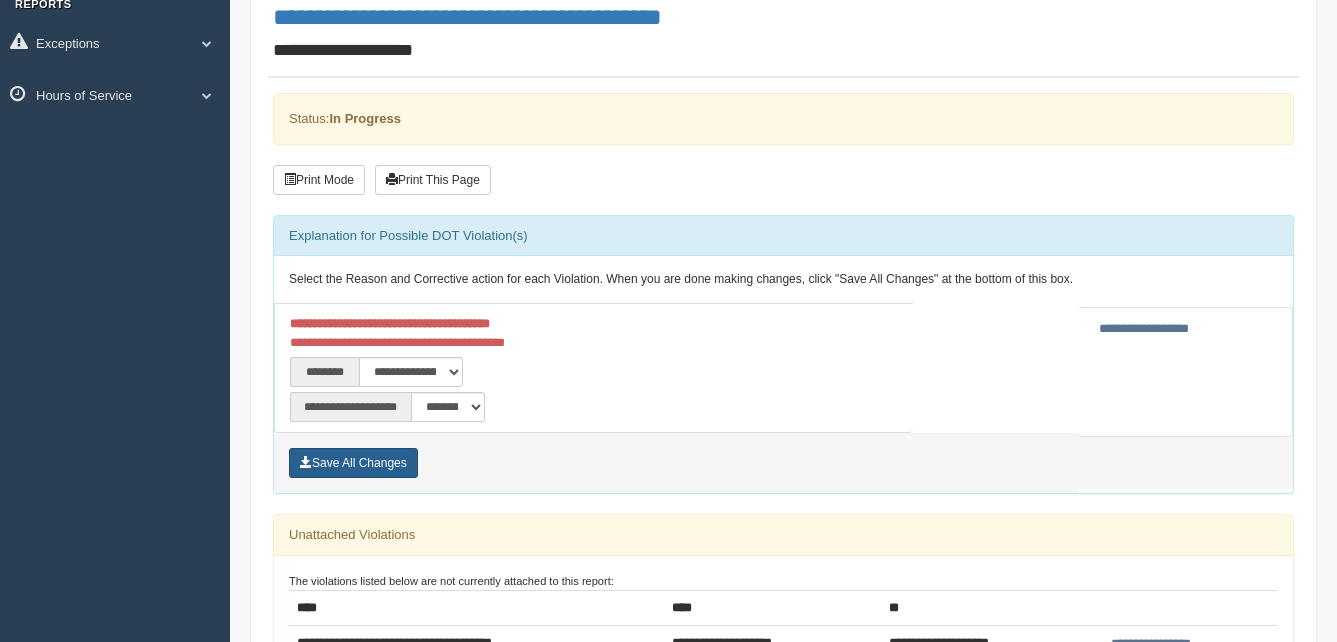 click on "Save All Changes" at bounding box center (353, 463) 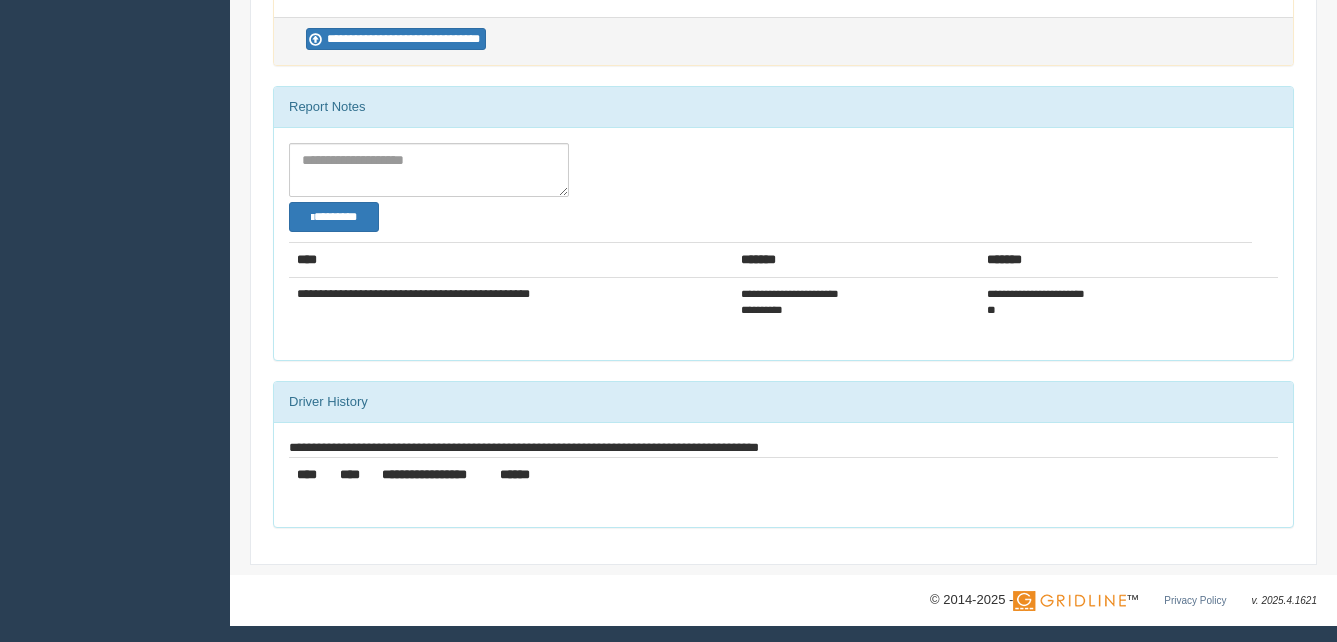 scroll, scrollTop: 921, scrollLeft: 0, axis: vertical 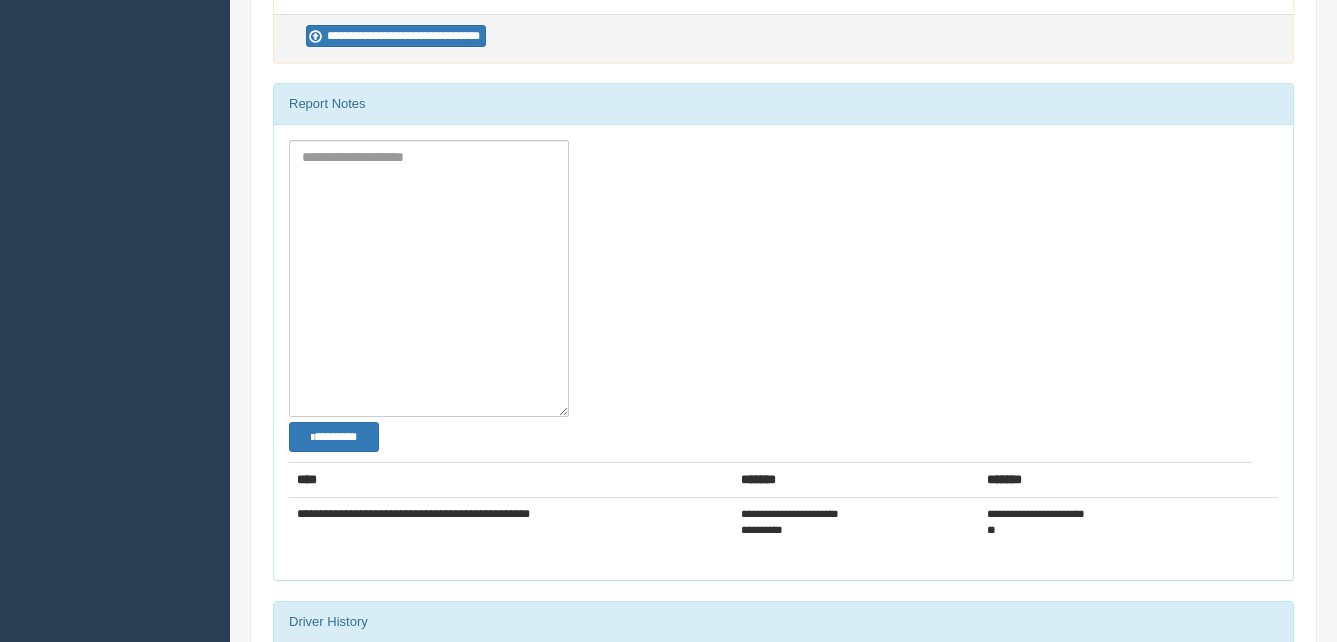drag, startPoint x: 563, startPoint y: 187, endPoint x: 914, endPoint y: 410, distance: 415.84854 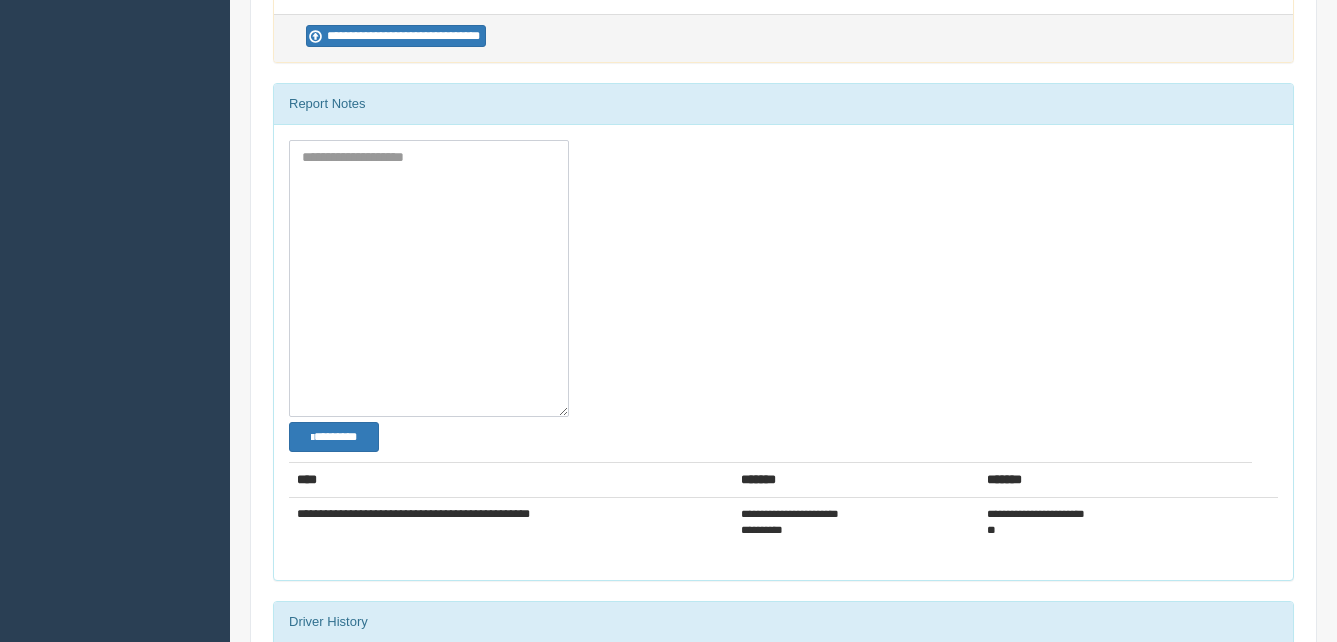 click at bounding box center [429, 278] 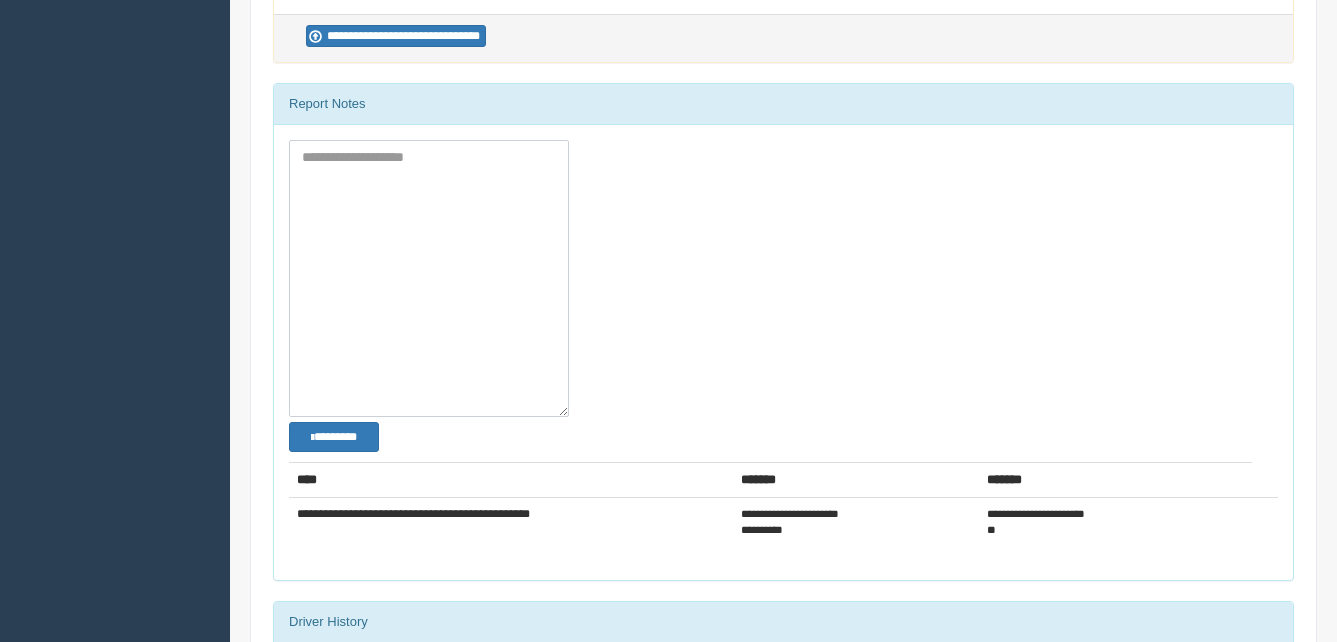 paste on "**********" 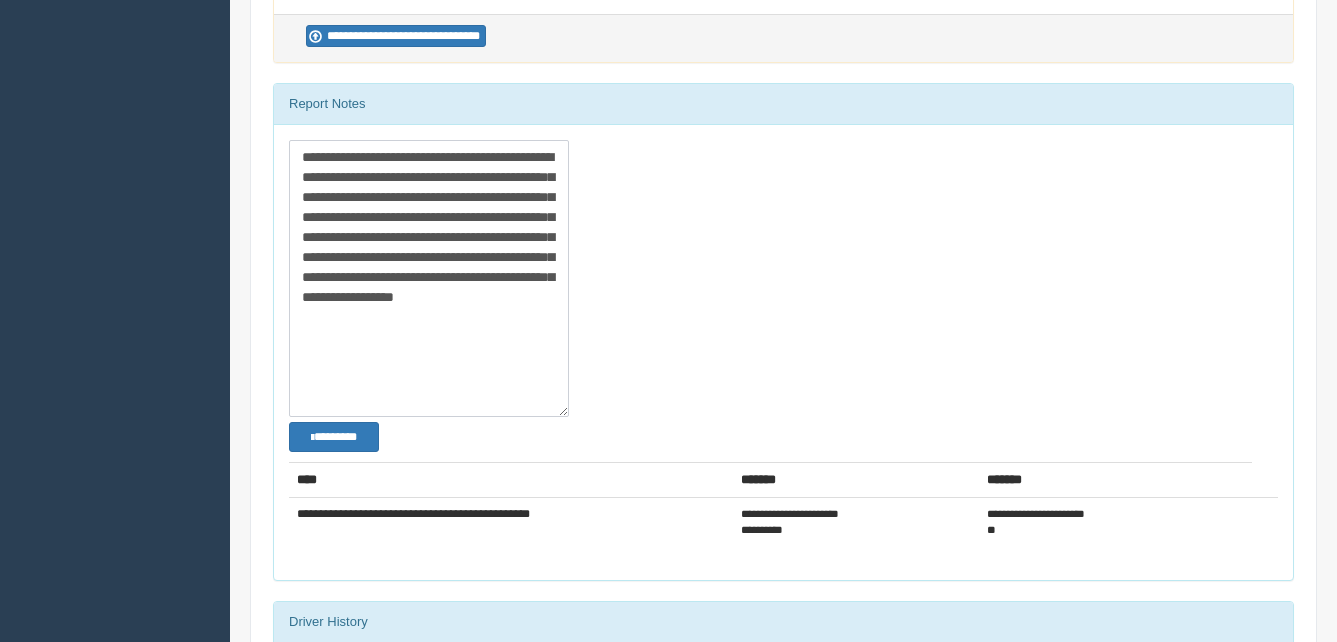 click on "**********" at bounding box center (429, 278) 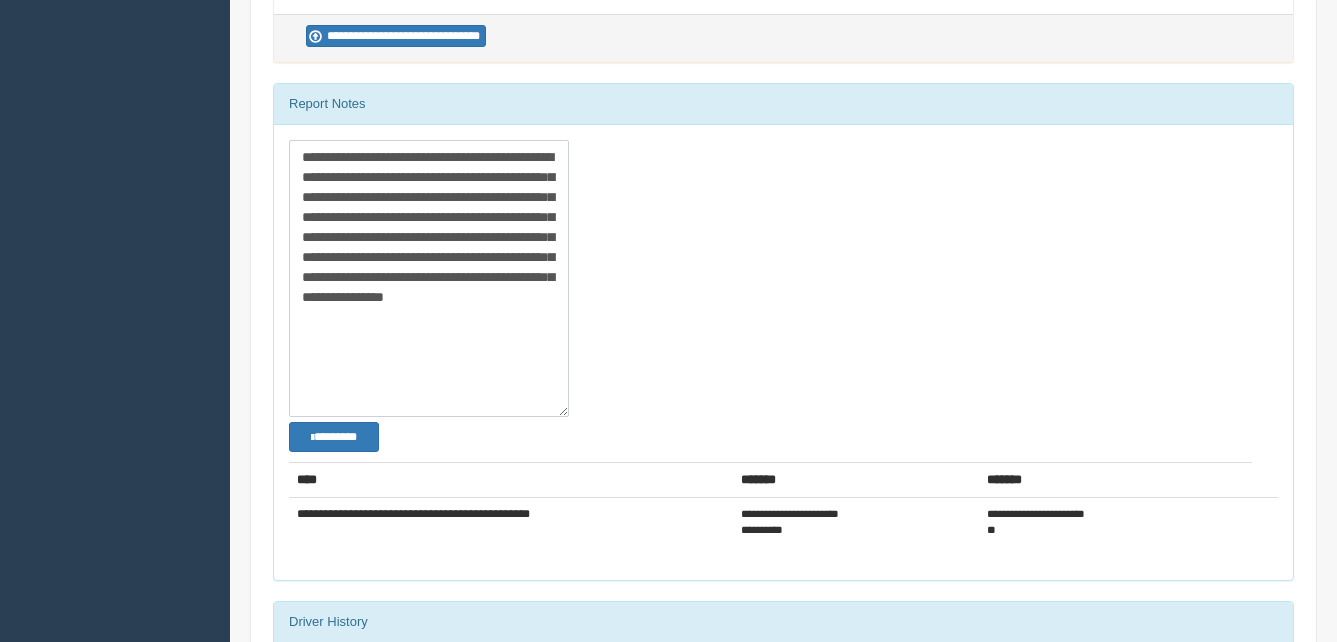 click on "**********" at bounding box center (429, 278) 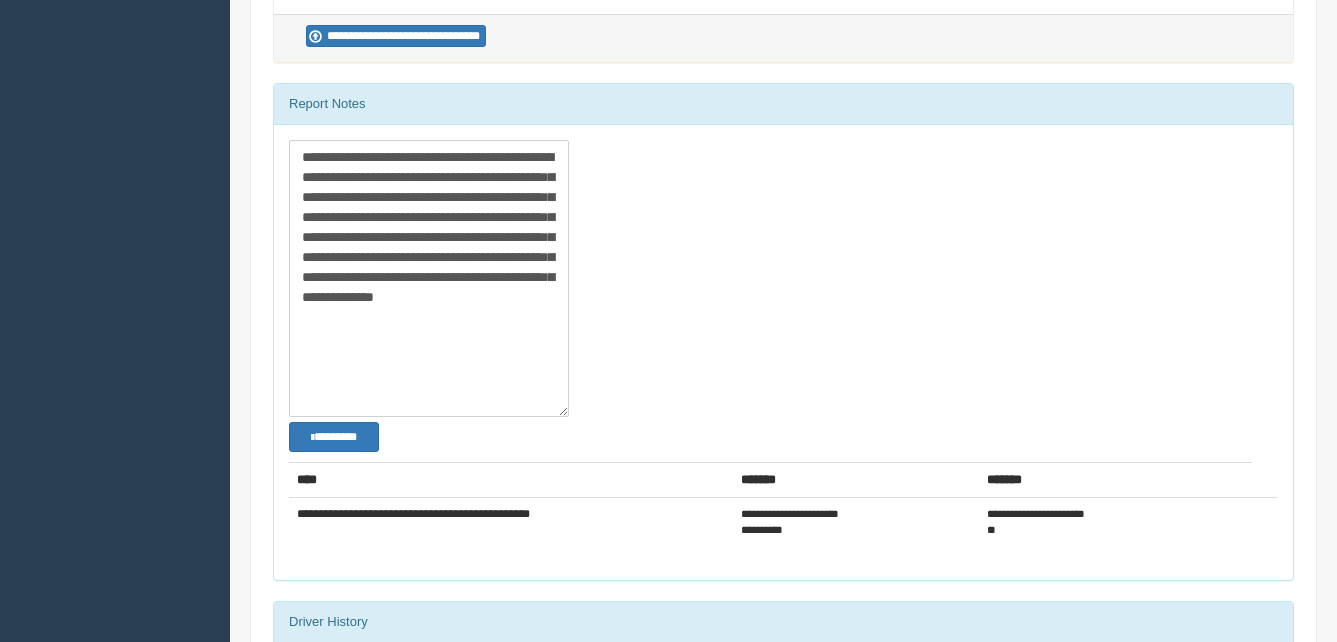 click on "**********" at bounding box center (429, 278) 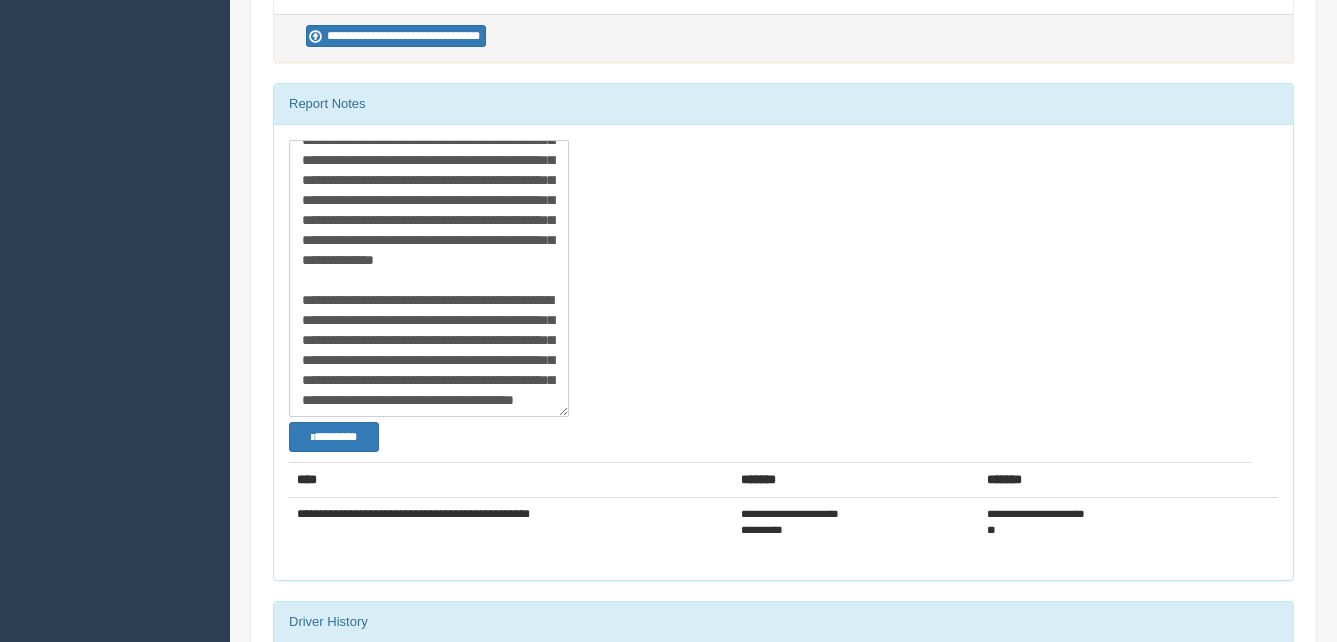 scroll, scrollTop: 129, scrollLeft: 0, axis: vertical 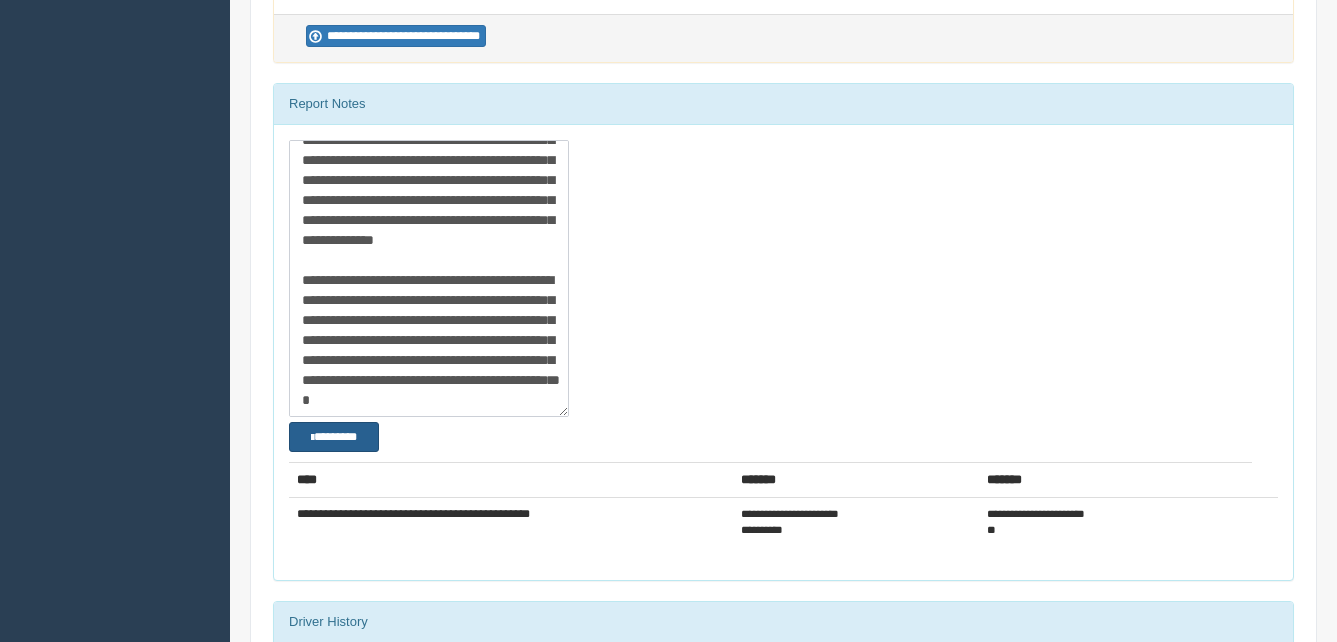 type on "**********" 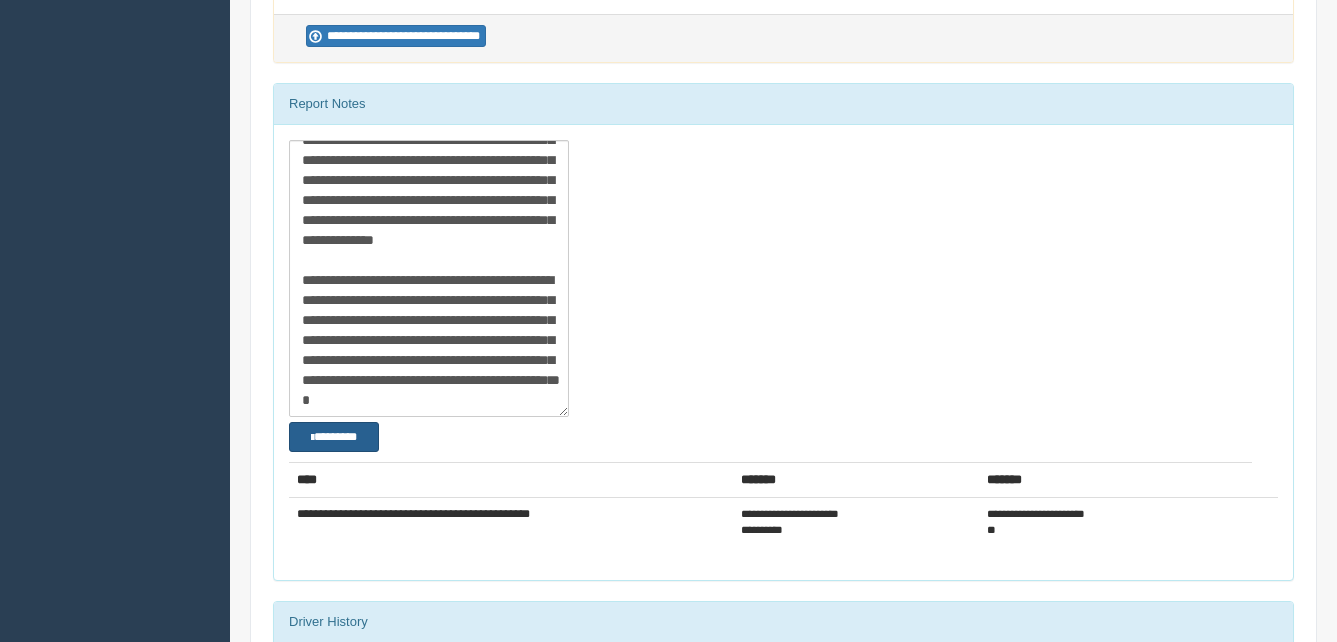 click on "********" at bounding box center [334, 437] 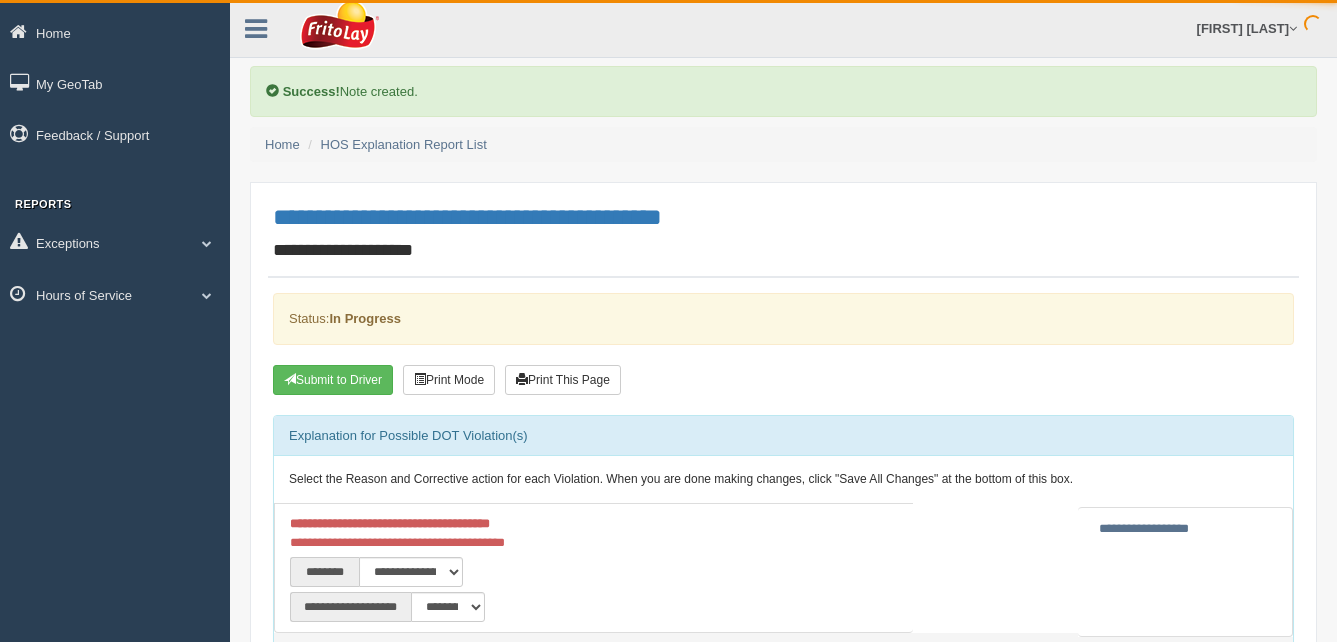 scroll, scrollTop: 0, scrollLeft: 0, axis: both 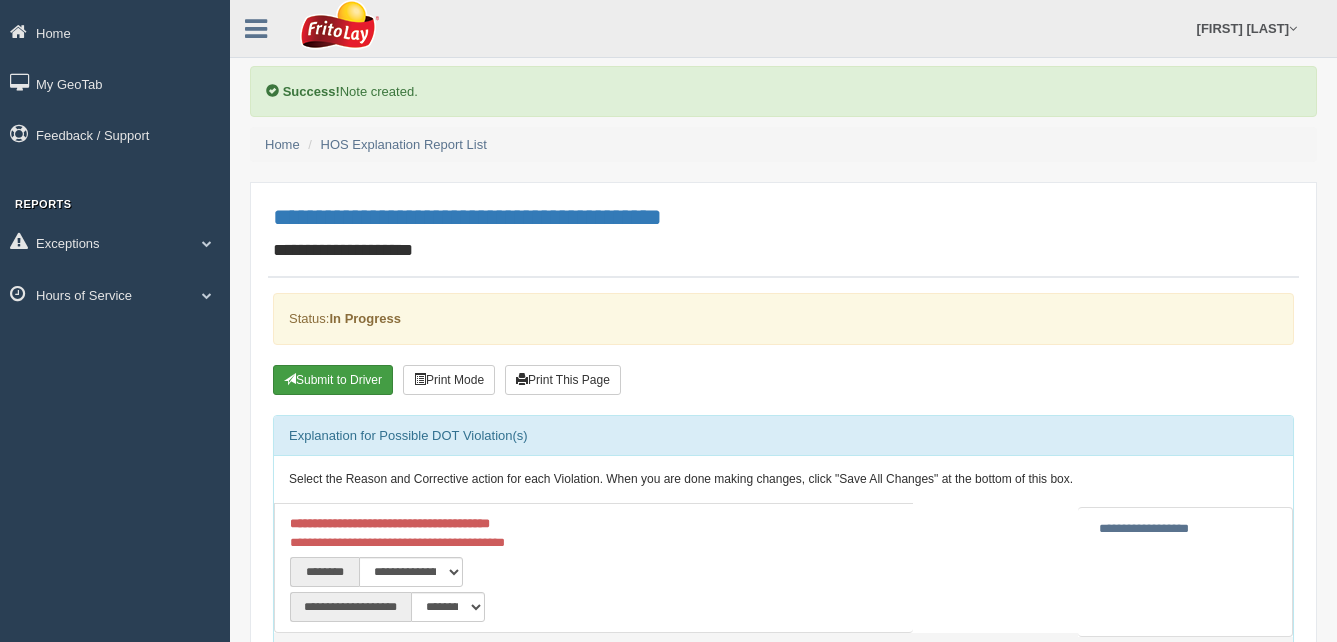 click on "Submit to Driver" at bounding box center (333, 380) 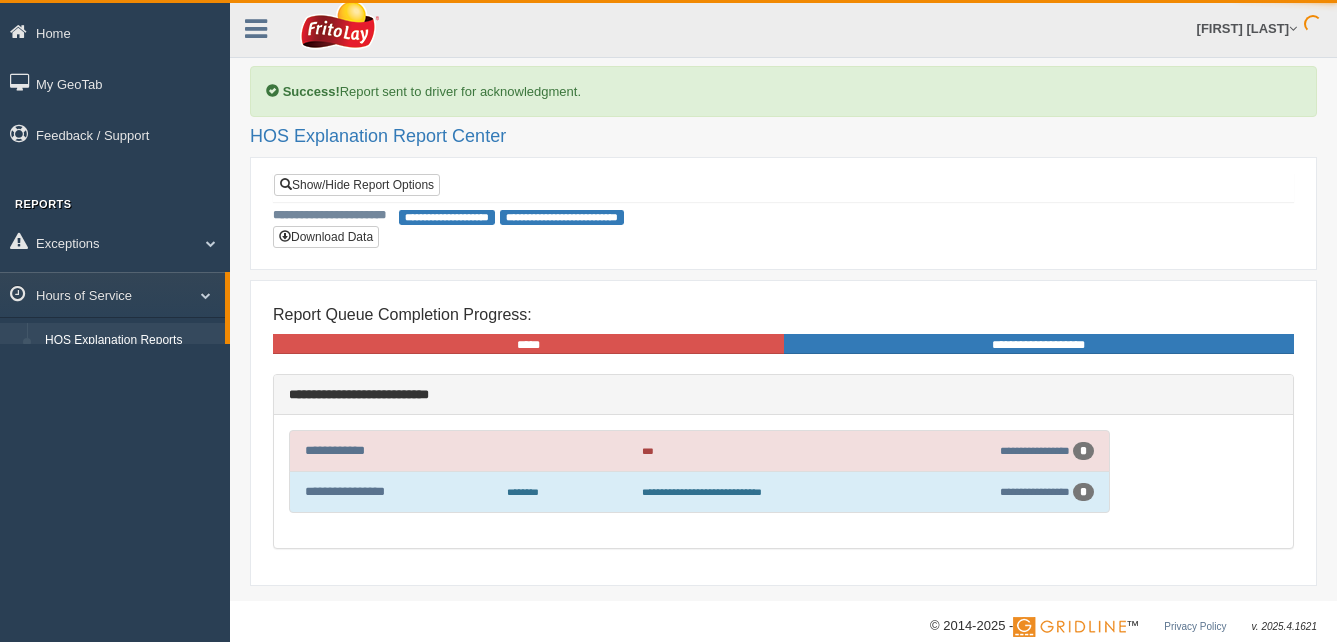 scroll, scrollTop: 0, scrollLeft: 0, axis: both 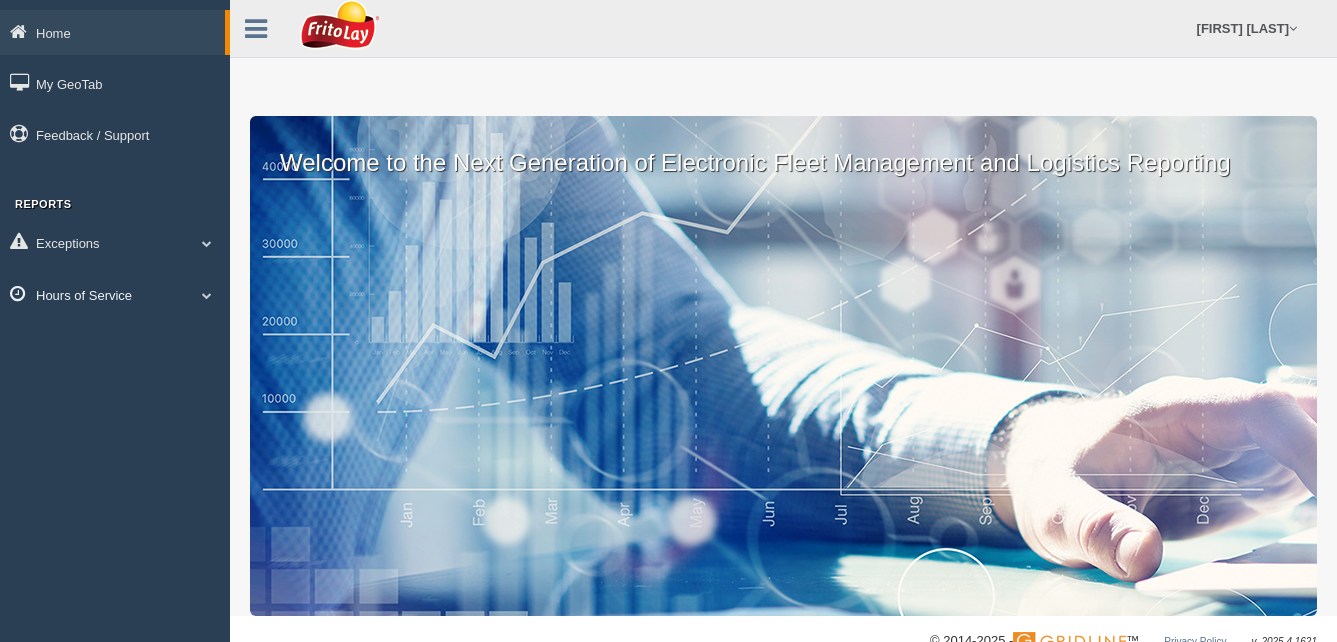 click on "Hours of Service" at bounding box center (112, 32) 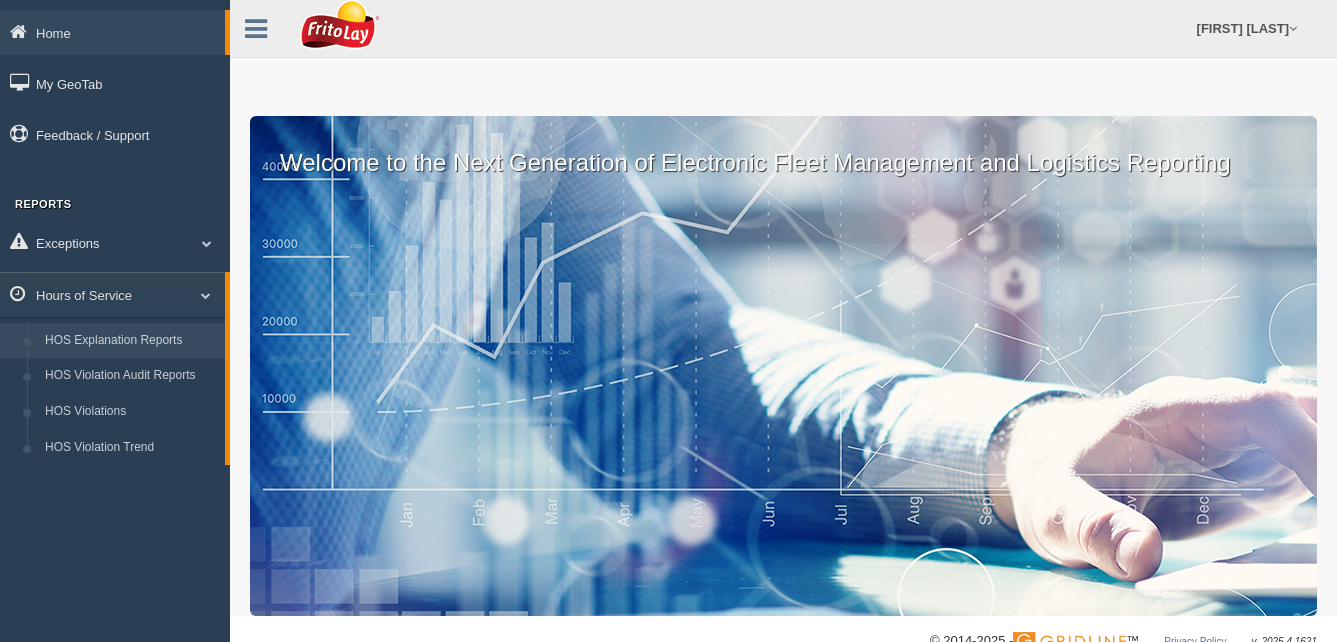 click on "HOS Explanation Reports" at bounding box center (130, 341) 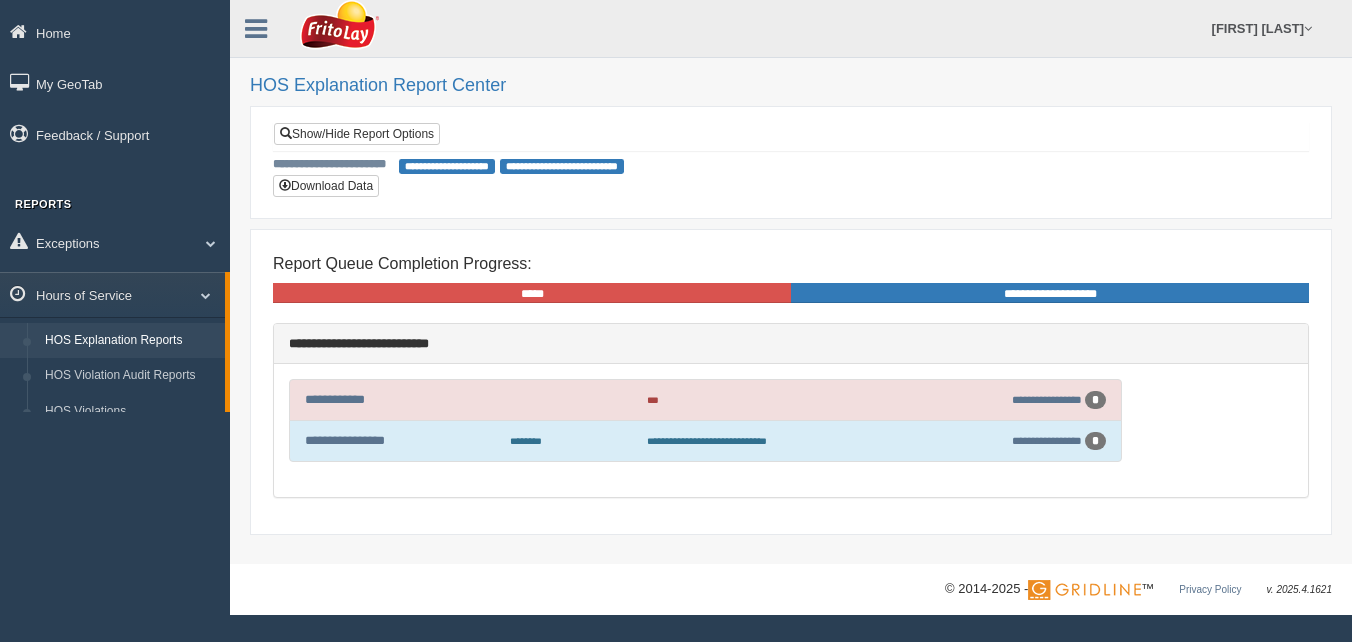 scroll, scrollTop: 0, scrollLeft: 0, axis: both 